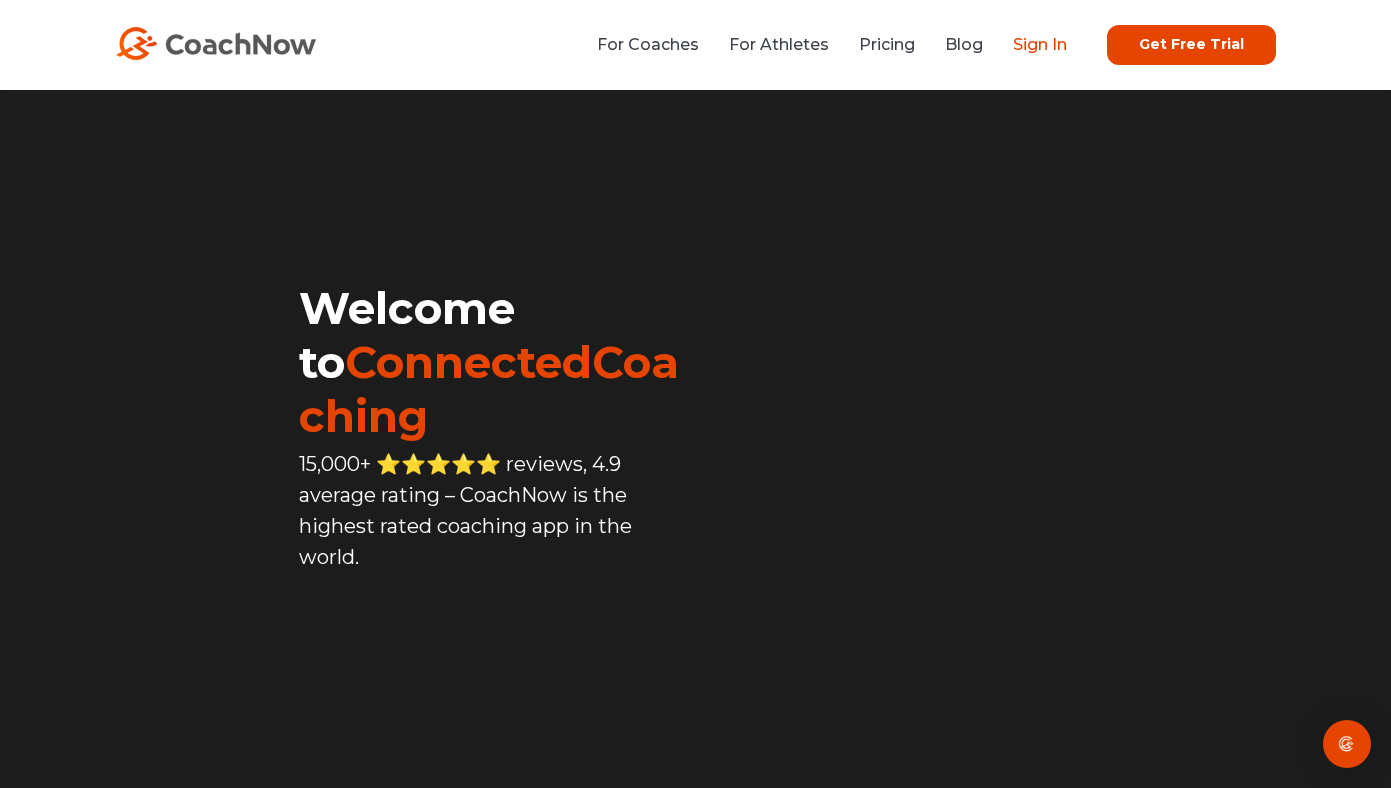 scroll, scrollTop: 0, scrollLeft: 0, axis: both 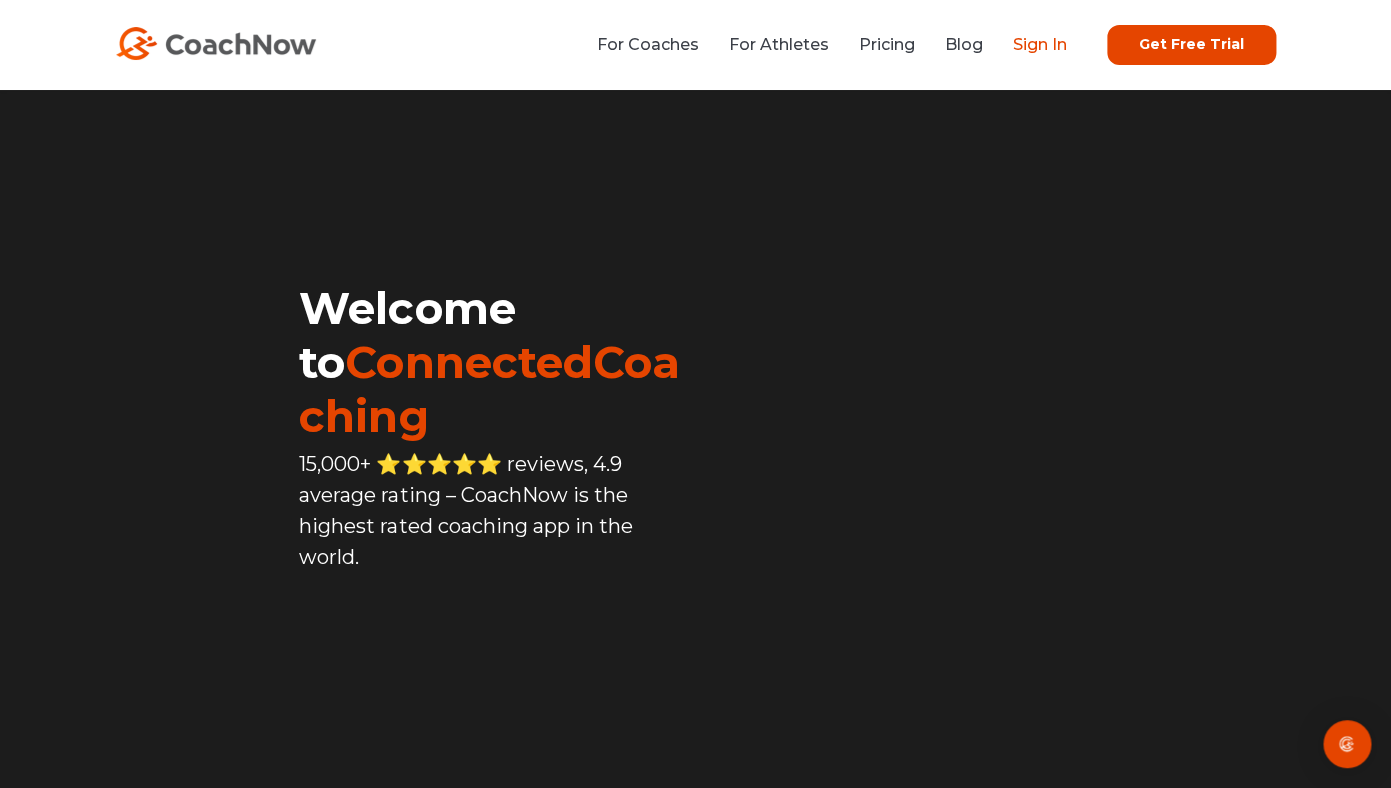click on "Sign In" at bounding box center (1040, 44) 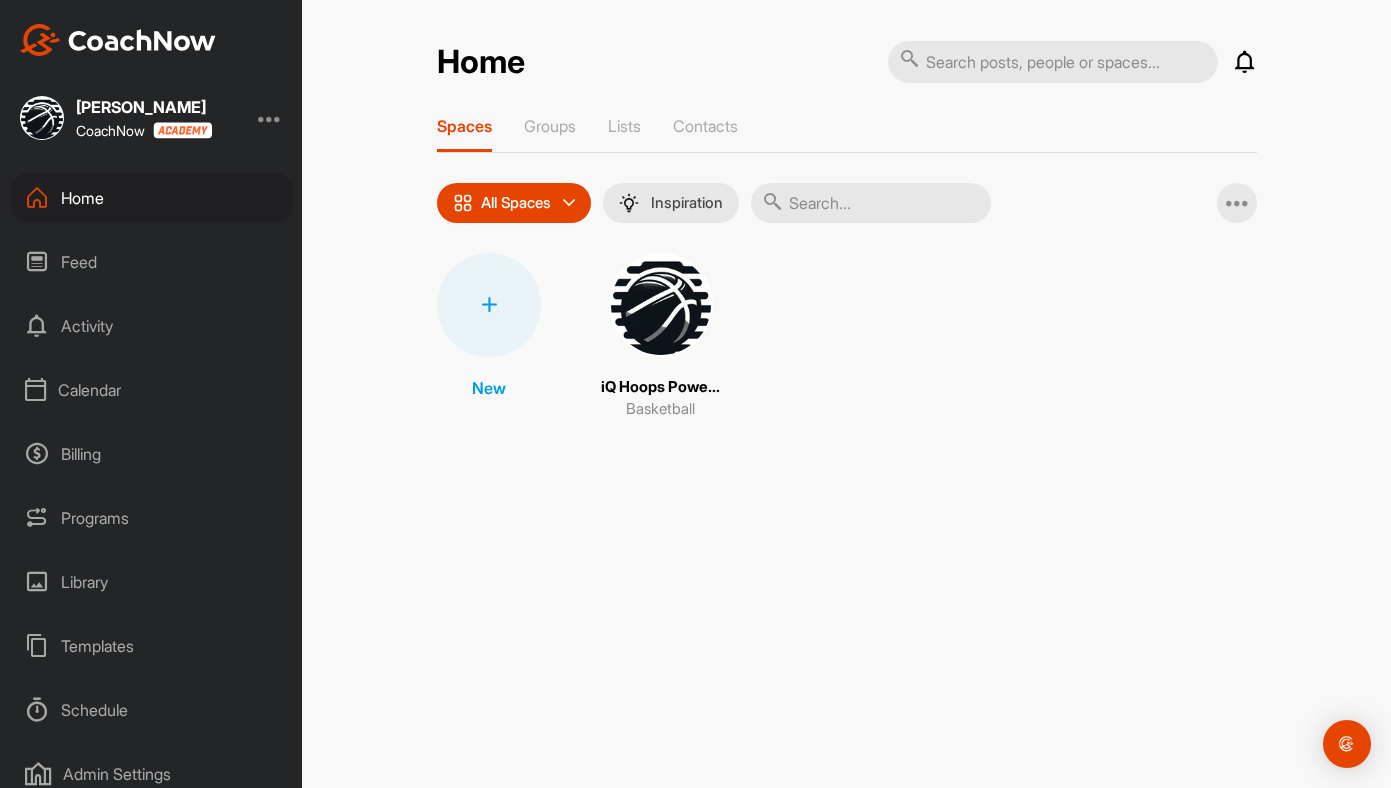 scroll, scrollTop: 0, scrollLeft: 0, axis: both 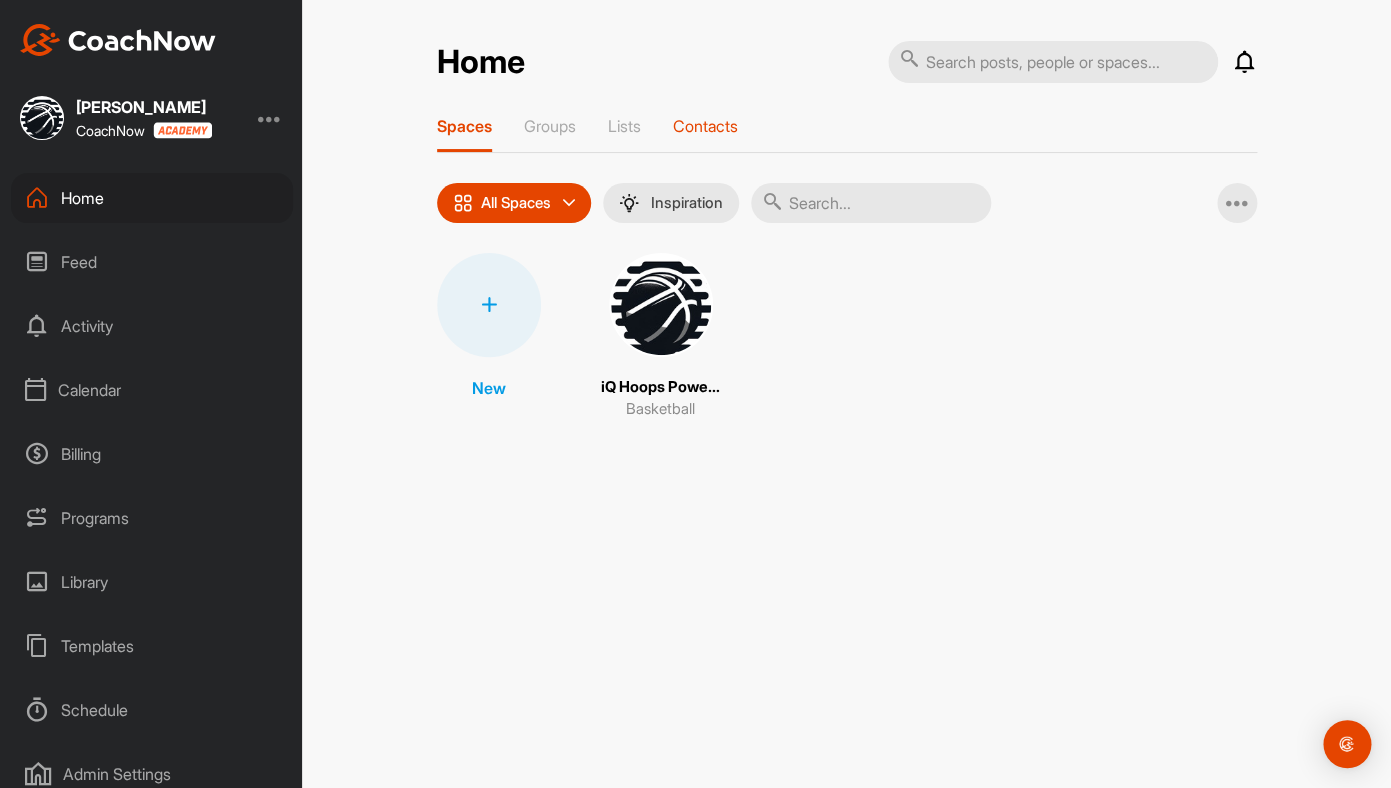 click on "Contacts" at bounding box center (705, 126) 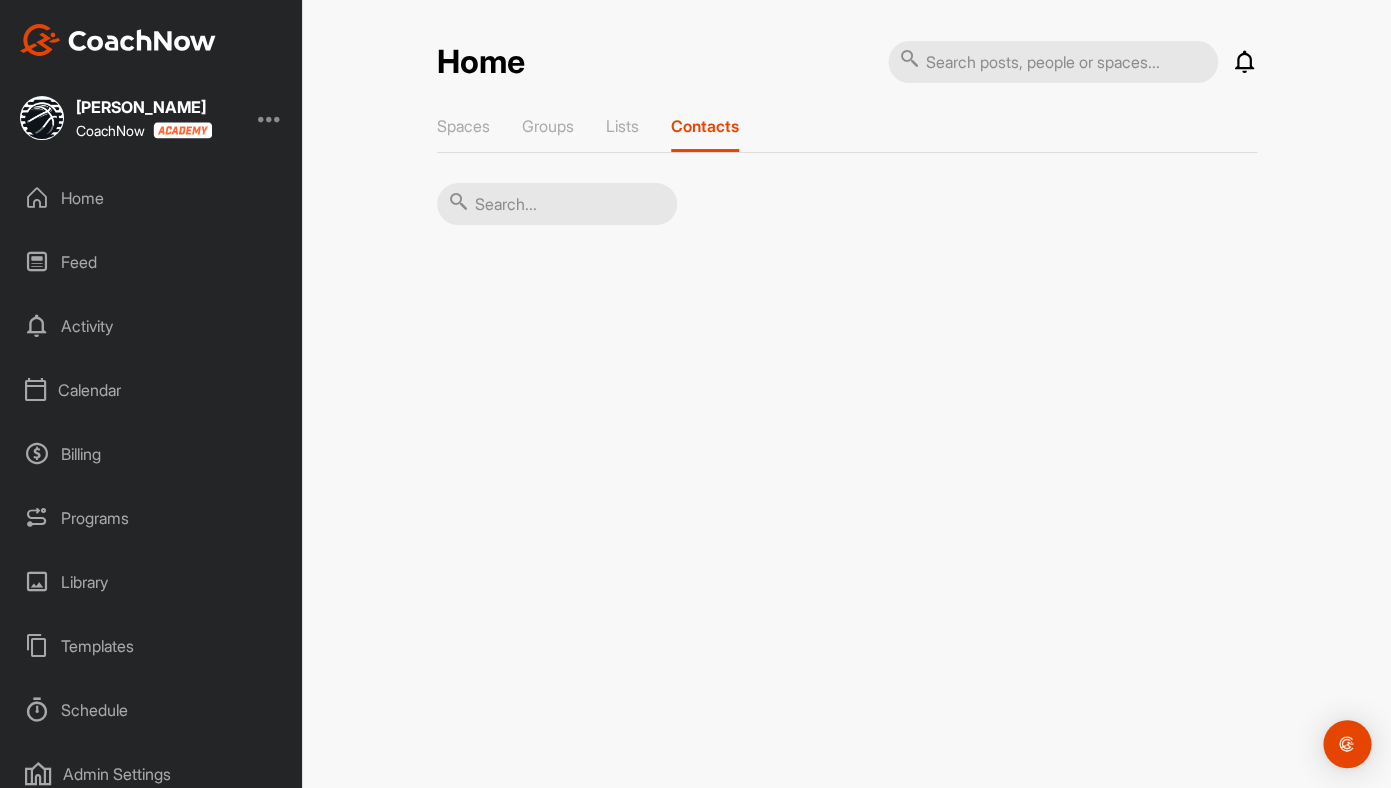 click on "Contacts" at bounding box center (705, 126) 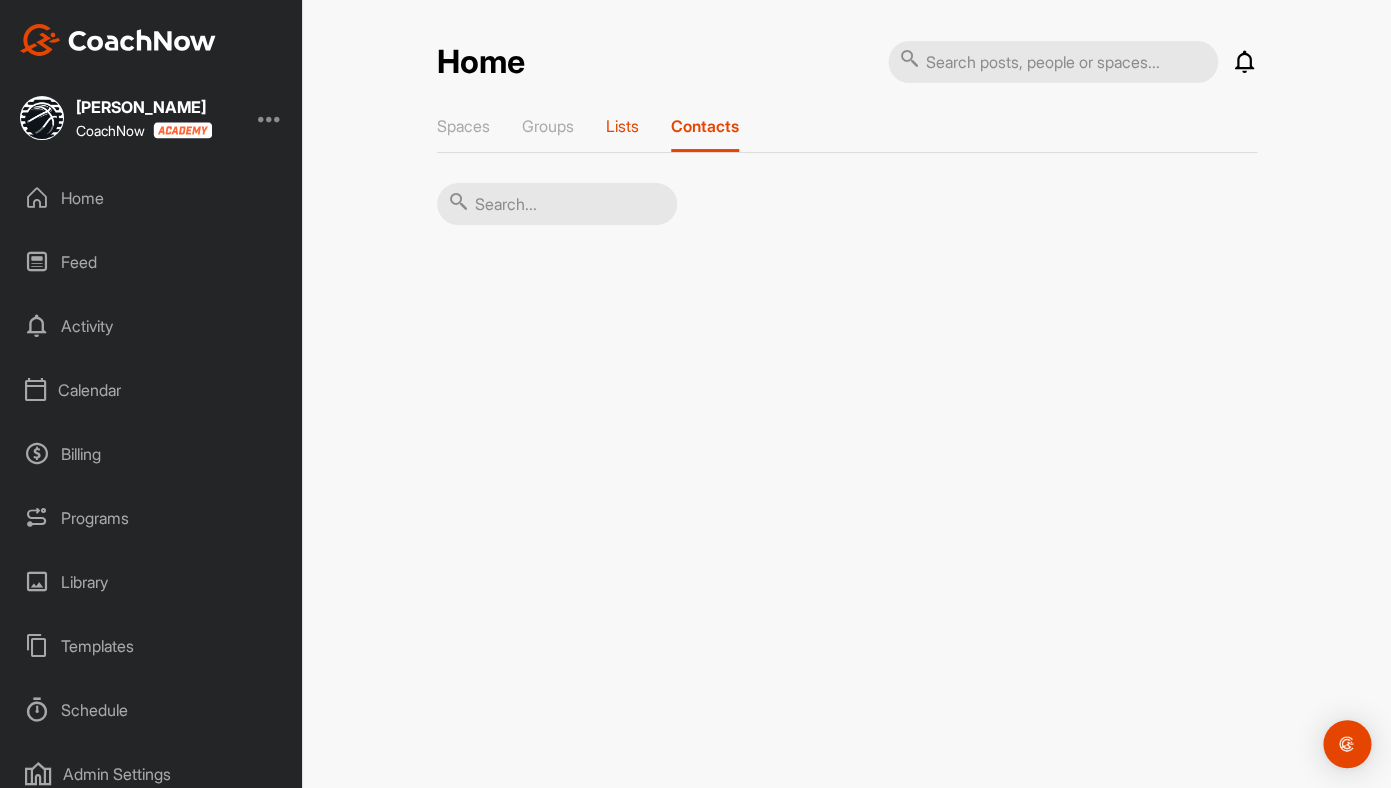 click on "Lists" at bounding box center (622, 126) 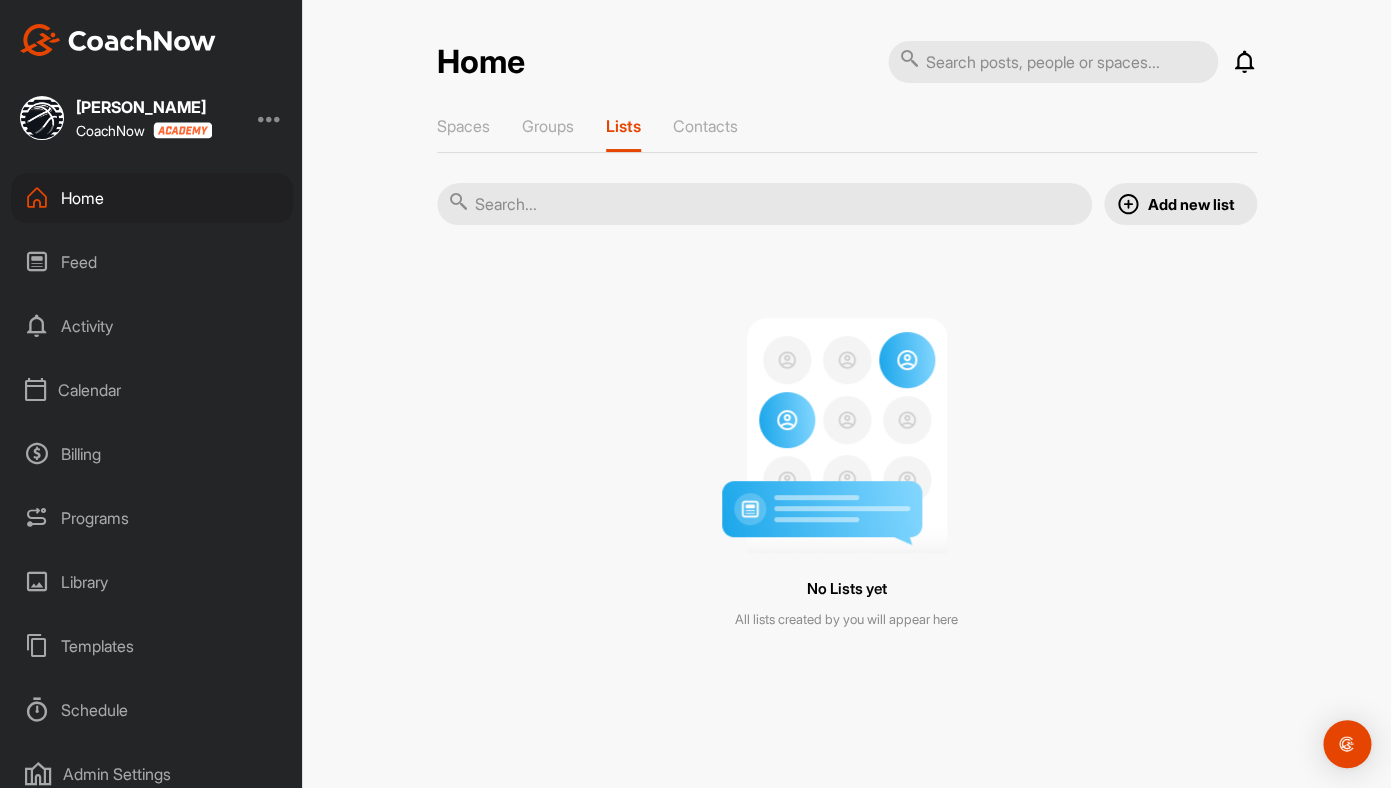 click on "Add new list" at bounding box center [1191, 204] 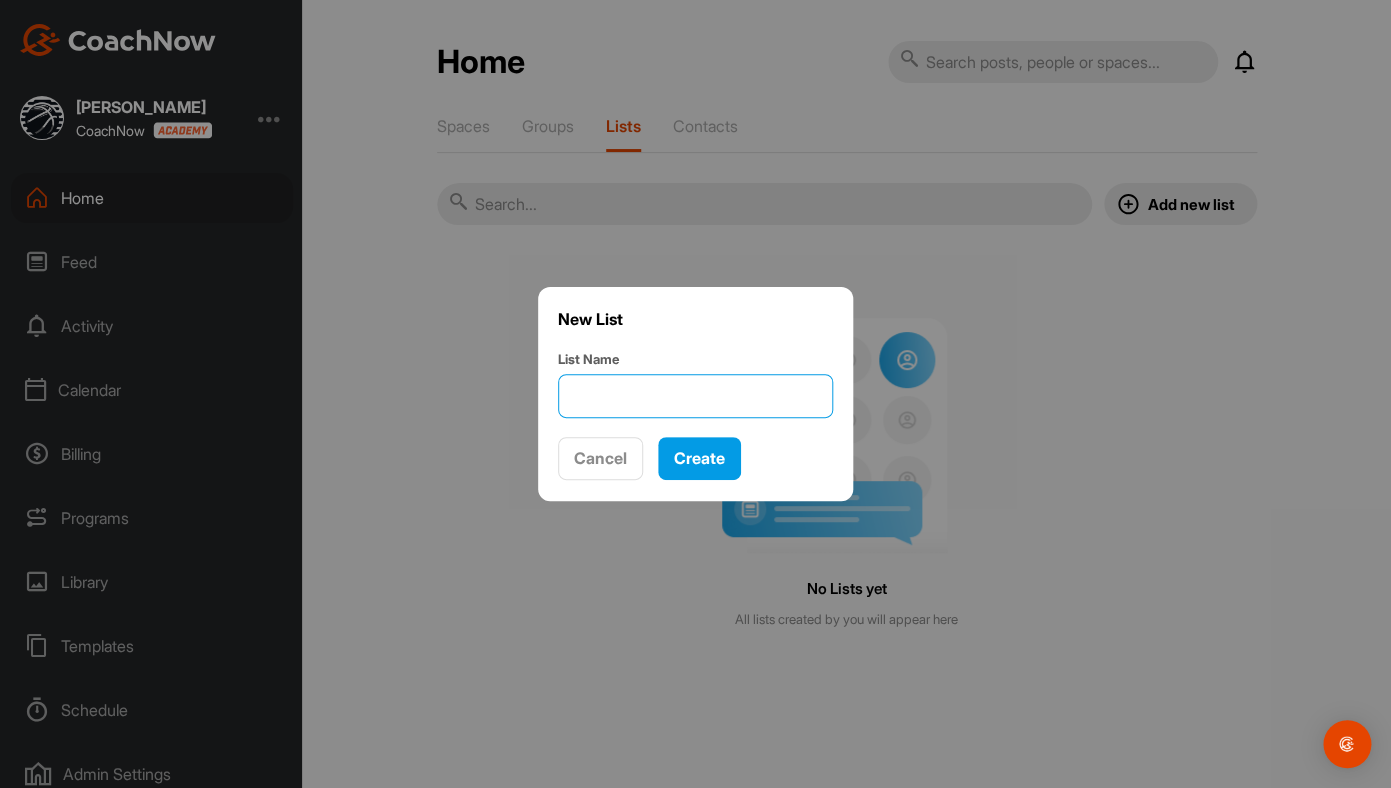 click on "List Name" at bounding box center (695, 396) 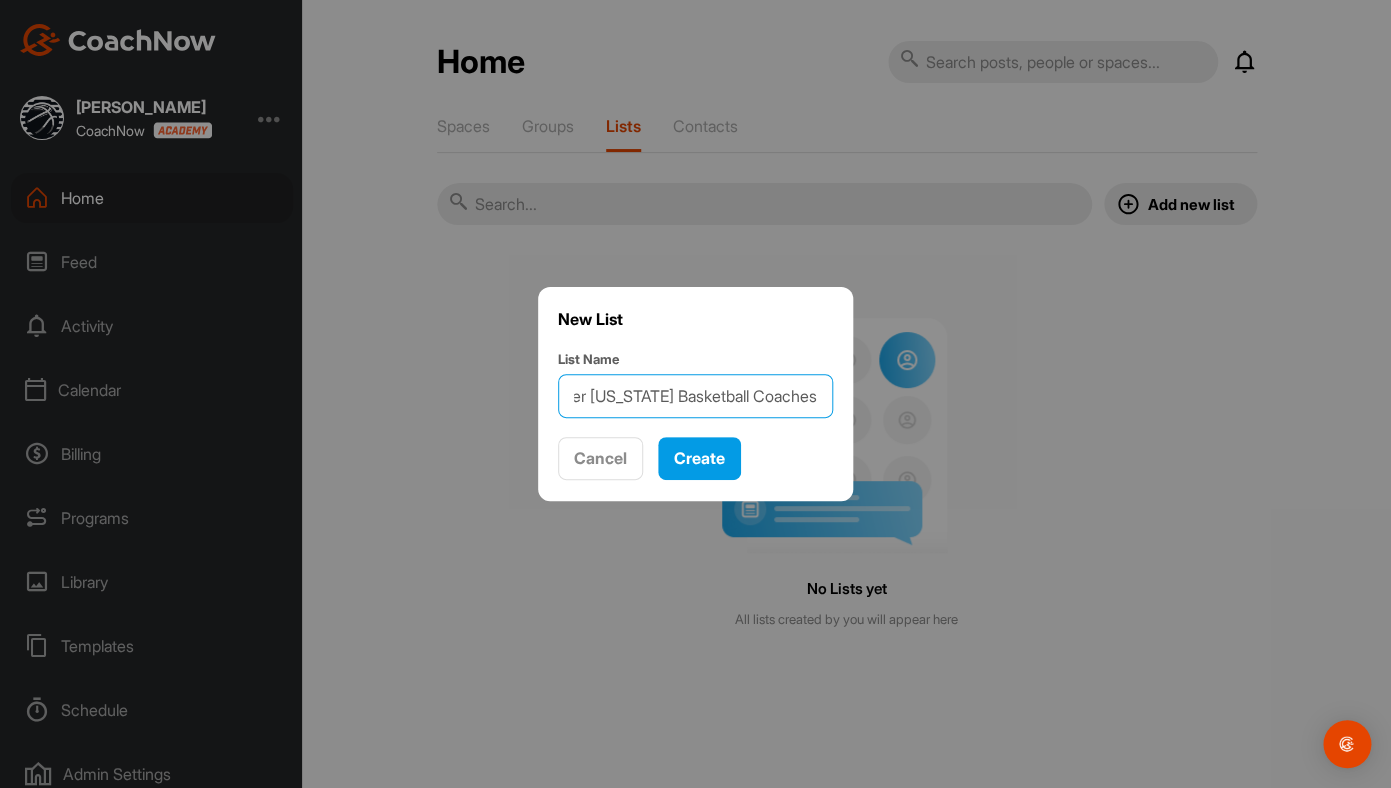 scroll, scrollTop: 0, scrollLeft: 65, axis: horizontal 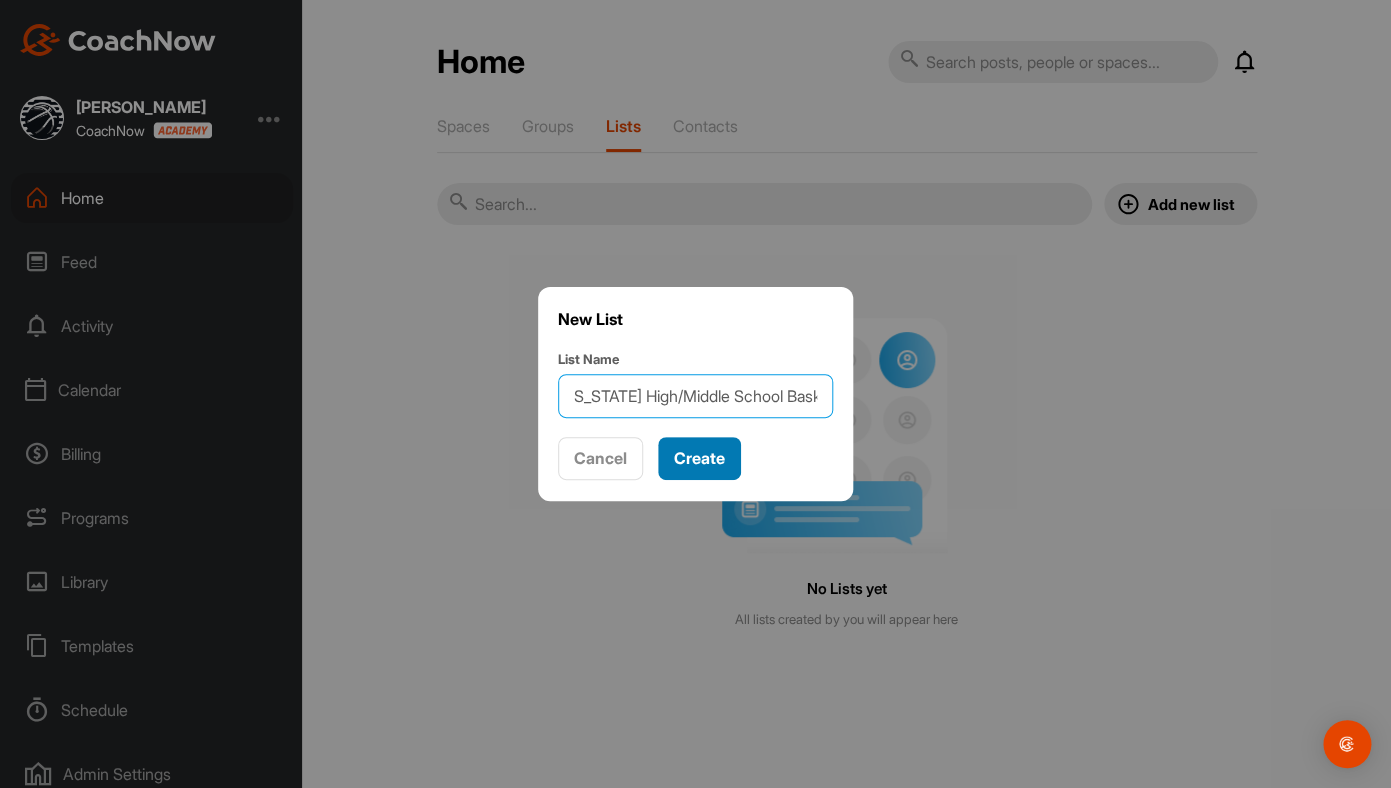type on "Master [US_STATE] High/Middle School Basketball Coaches" 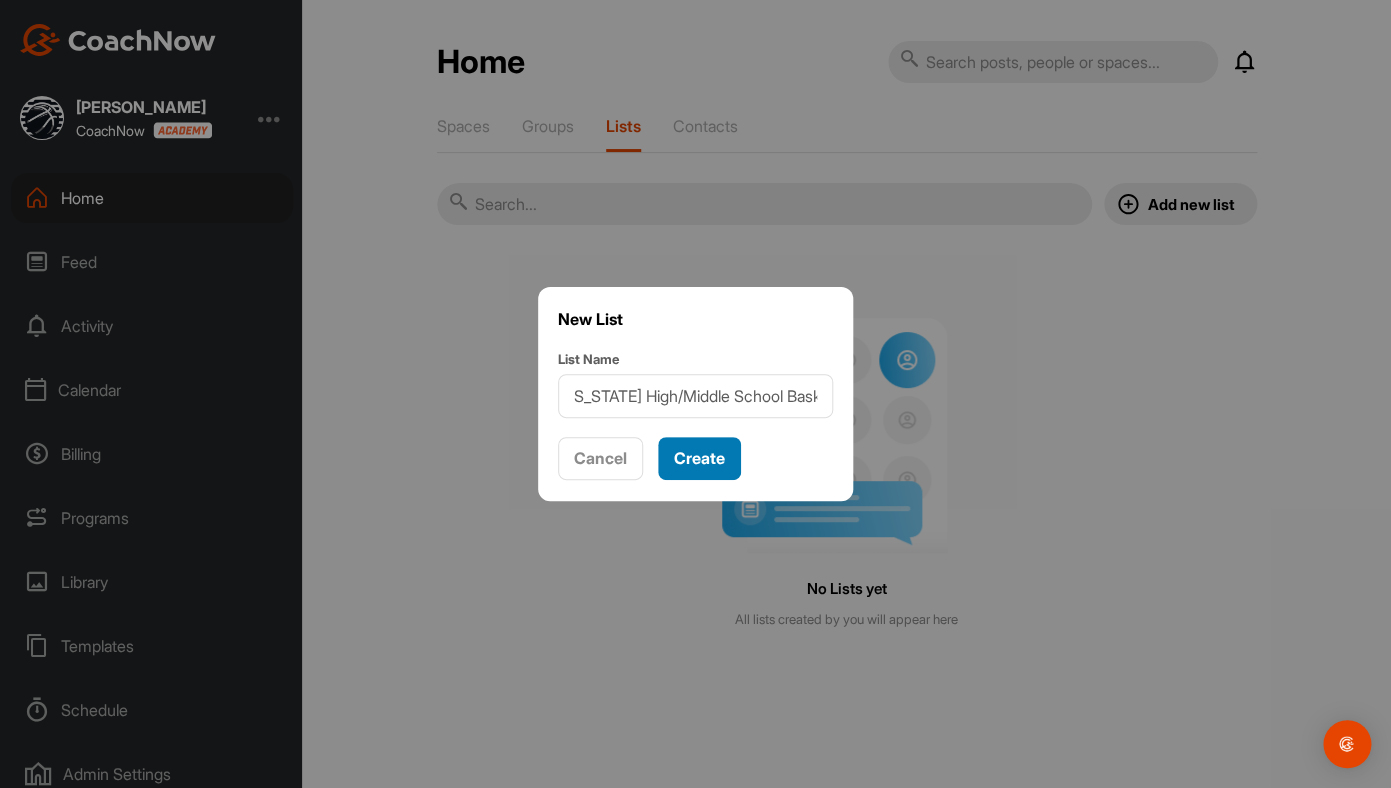 click on "Create" at bounding box center (699, 458) 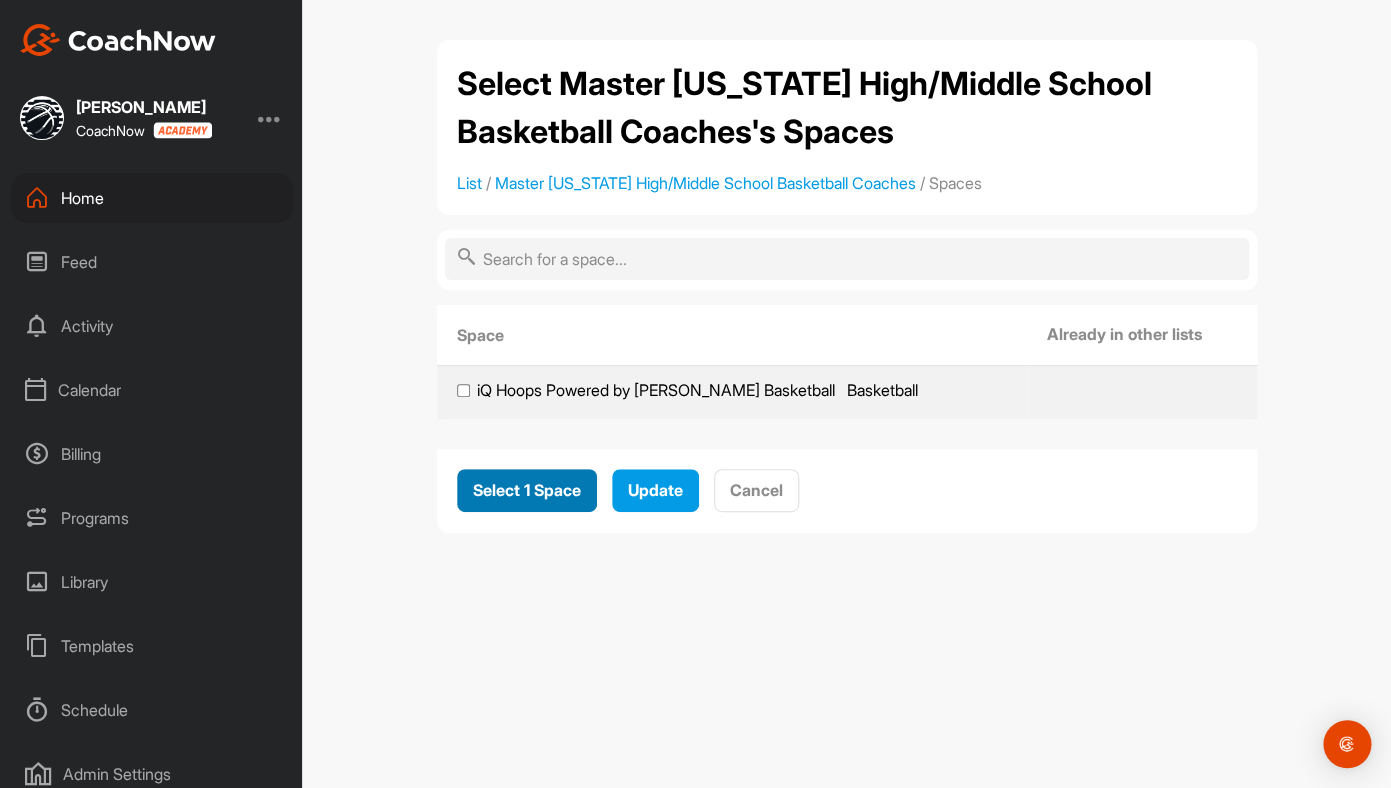 click on "Select 1 Space" at bounding box center (527, 490) 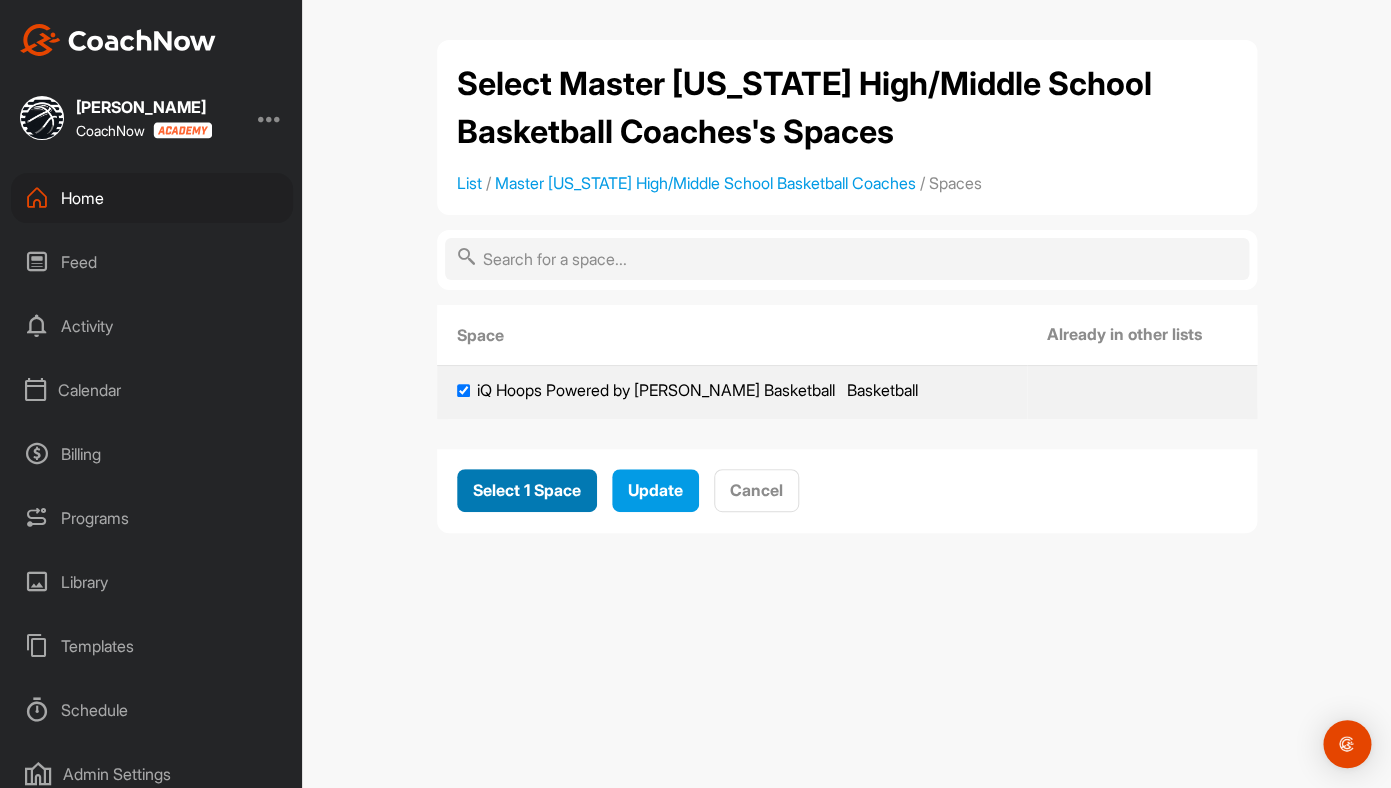 checkbox on "true" 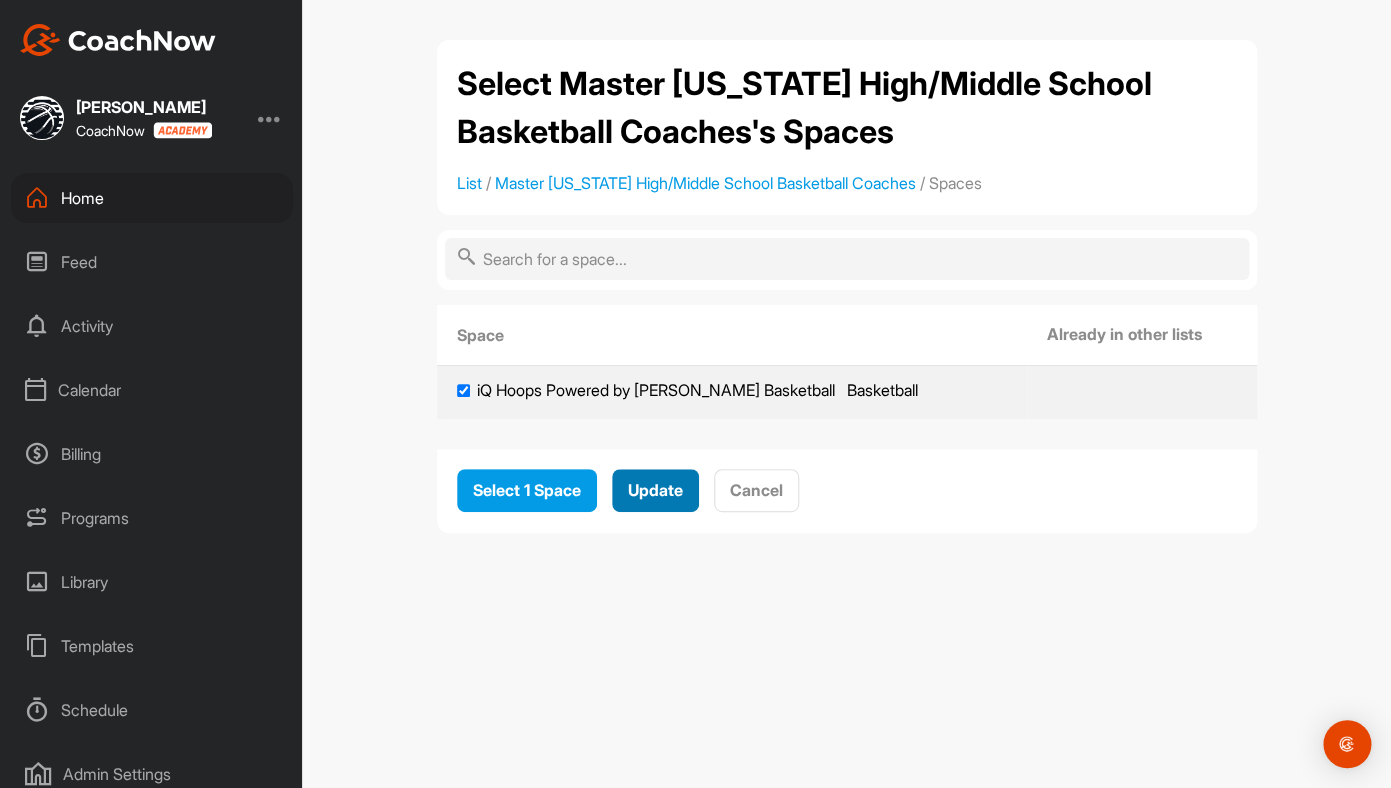 click on "Update" at bounding box center [655, 490] 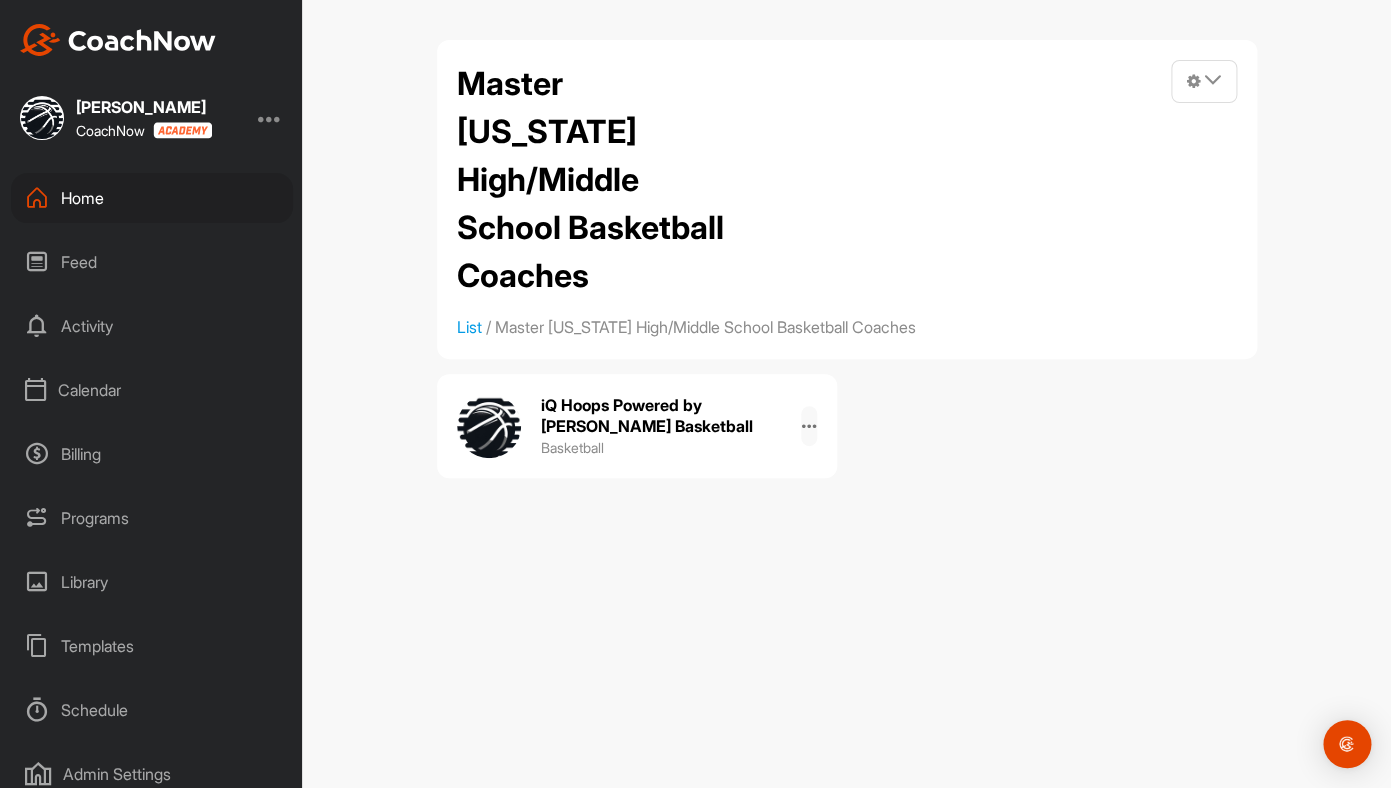 click at bounding box center [809, 426] 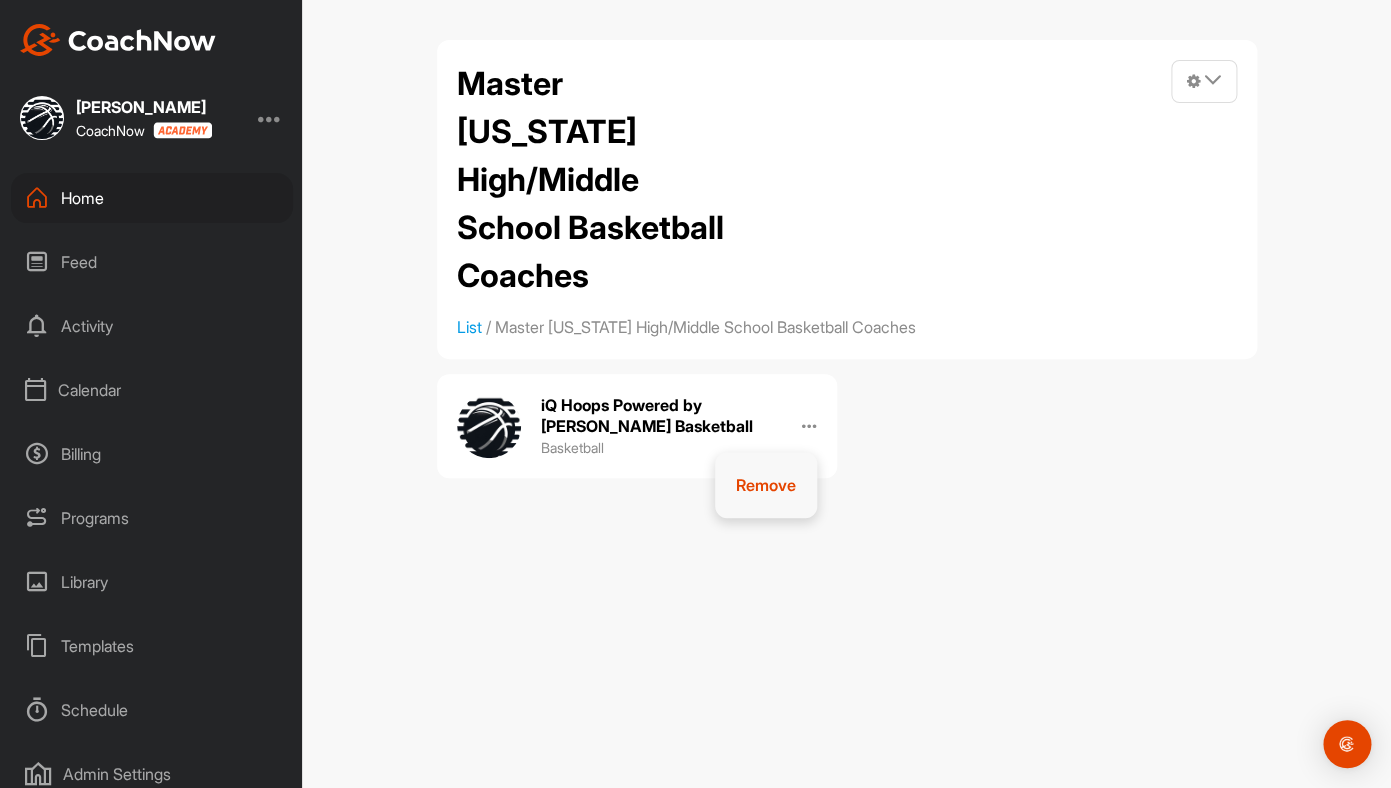 click on "Remove" at bounding box center [766, 485] 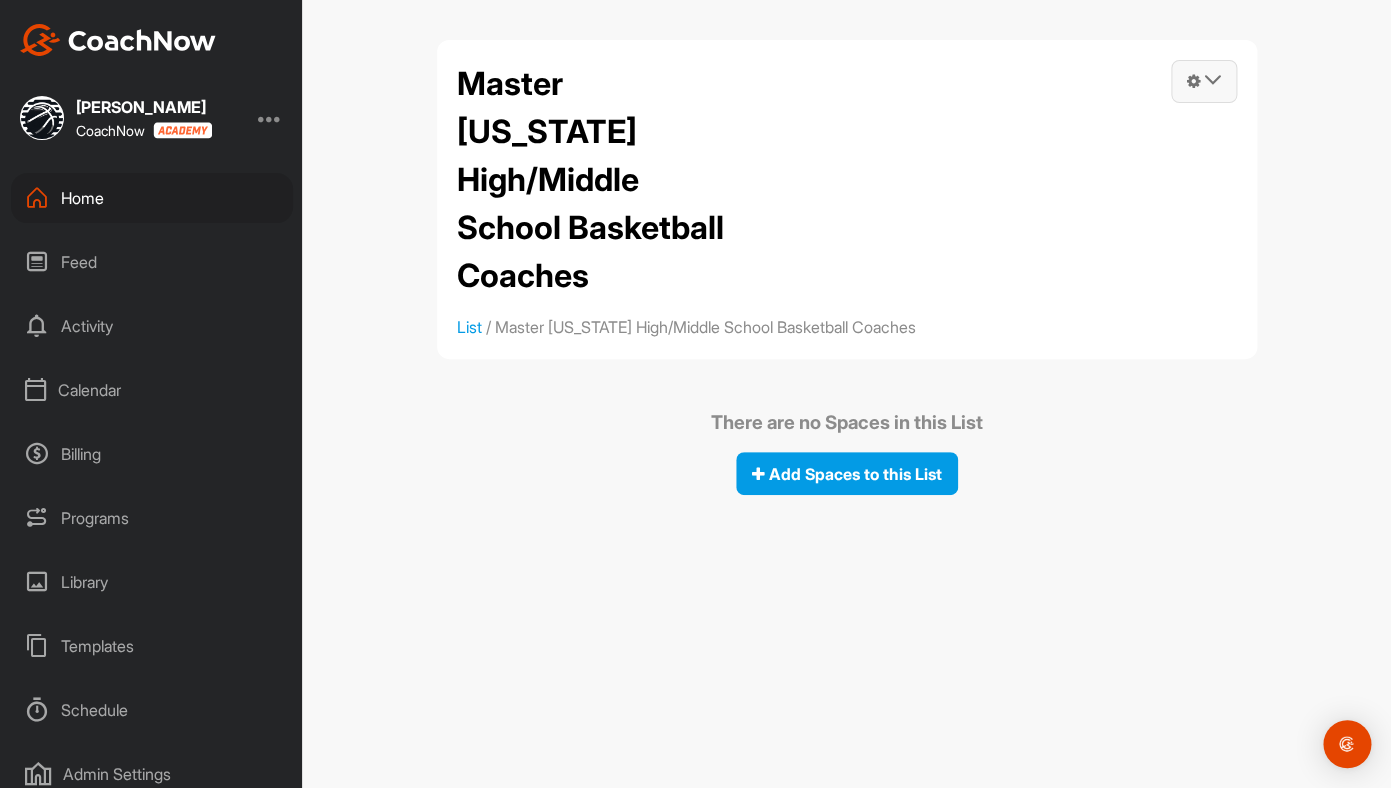 click at bounding box center (1213, 80) 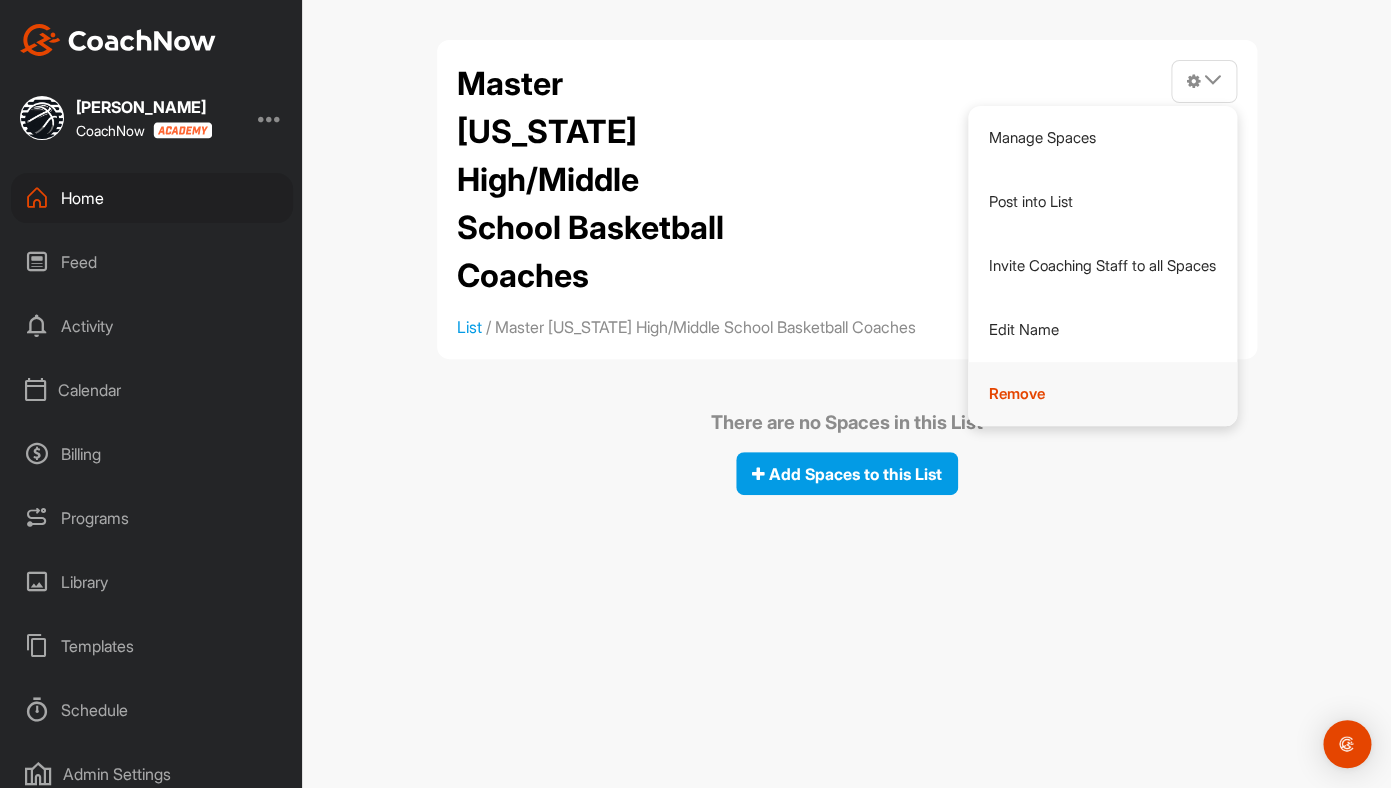click on "Remove" at bounding box center [1102, 394] 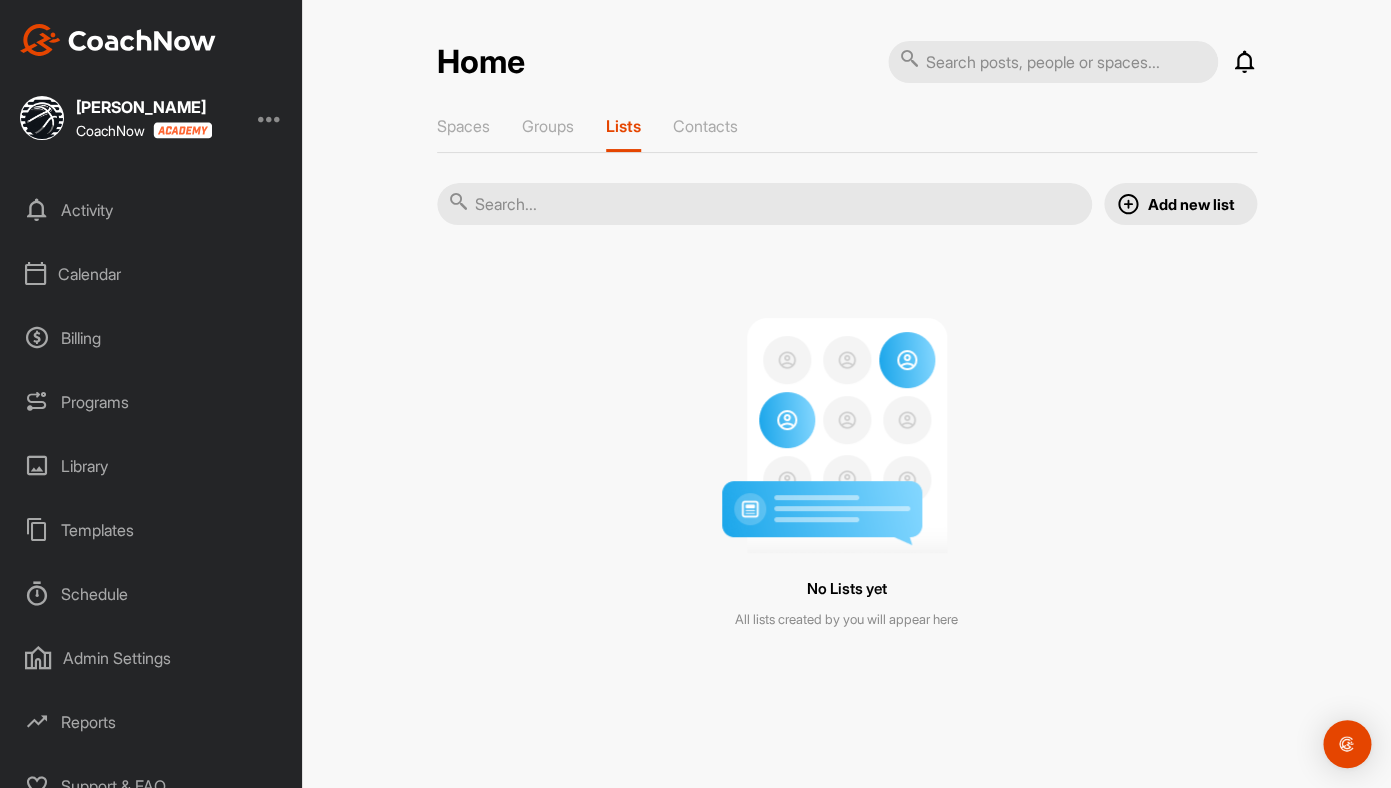 scroll, scrollTop: 140, scrollLeft: 0, axis: vertical 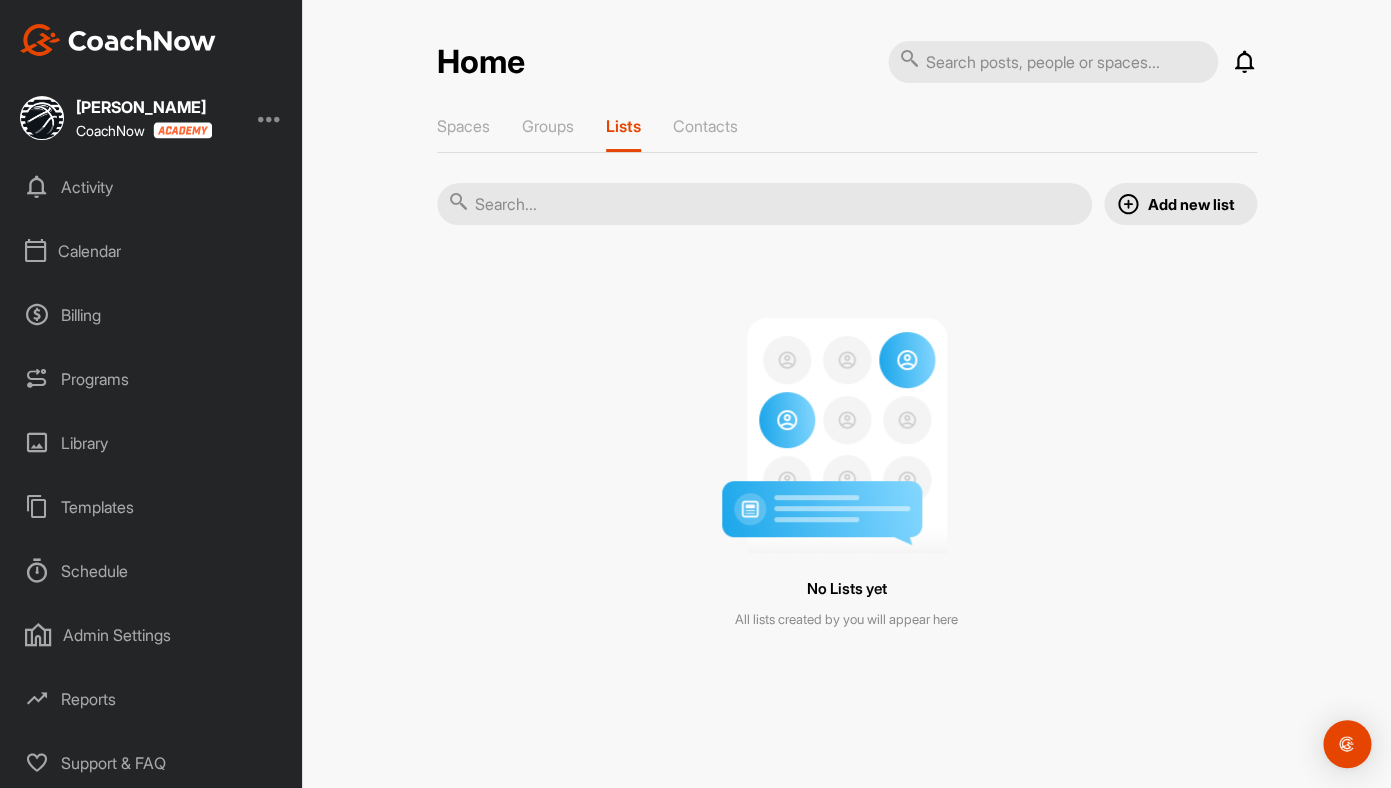 click on "Admin Settings" at bounding box center [152, 635] 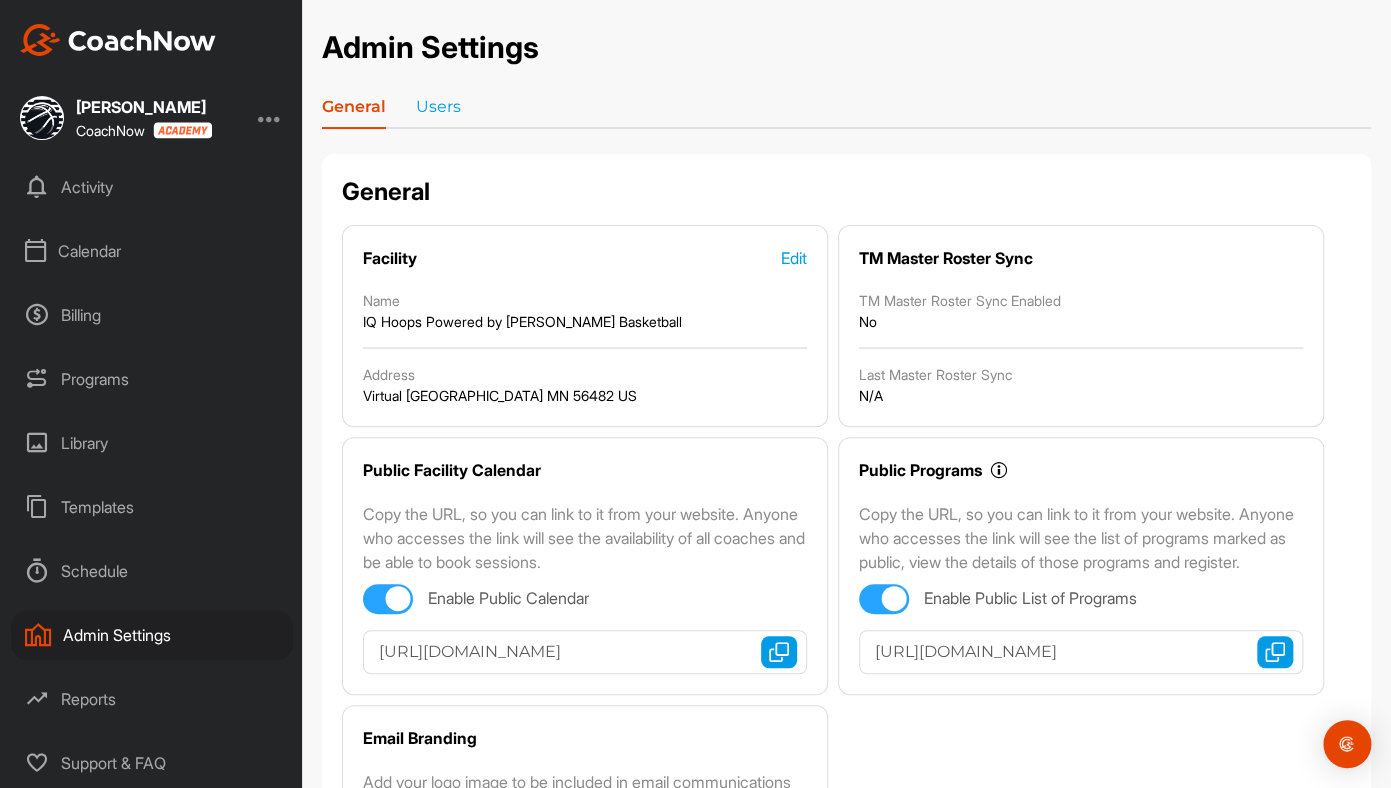 scroll, scrollTop: 0, scrollLeft: 0, axis: both 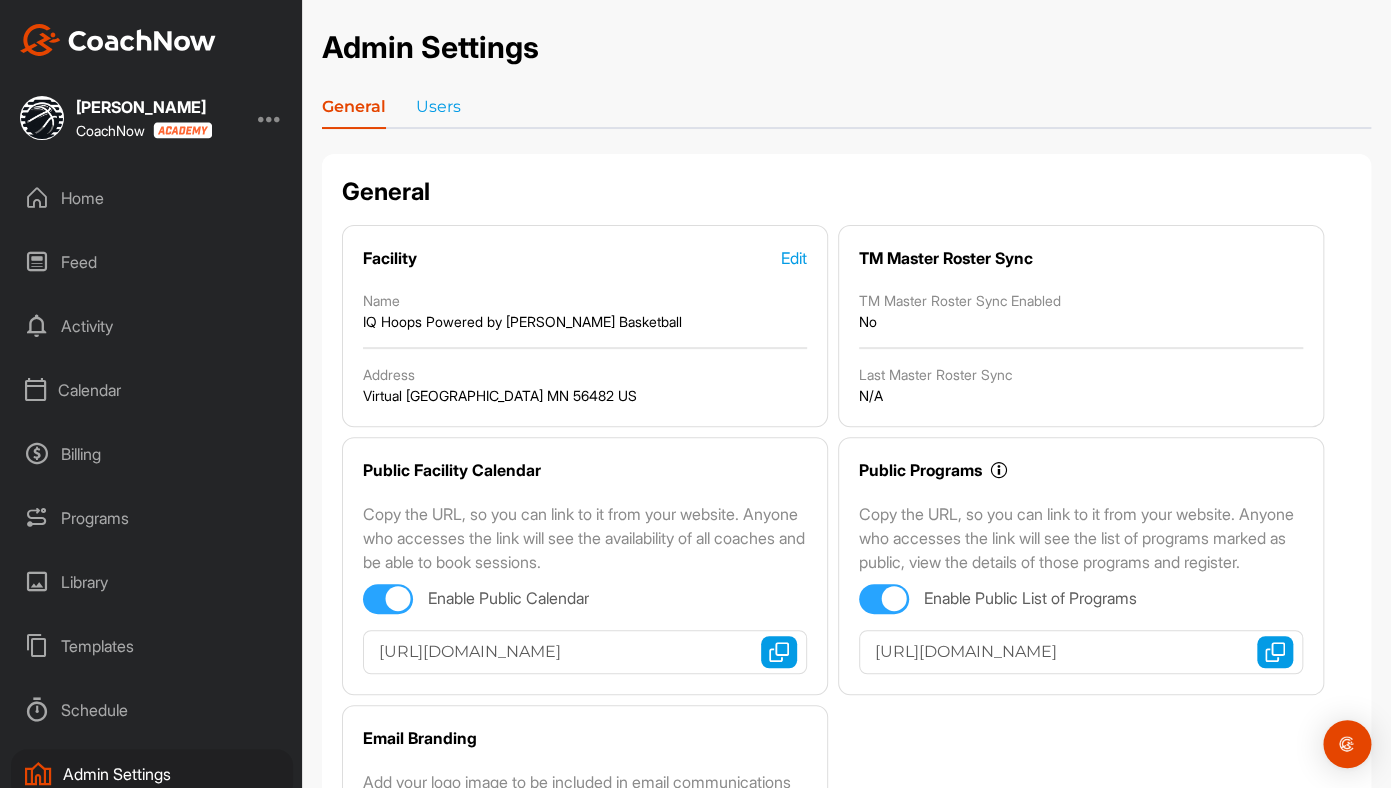 click on "Home" at bounding box center (152, 198) 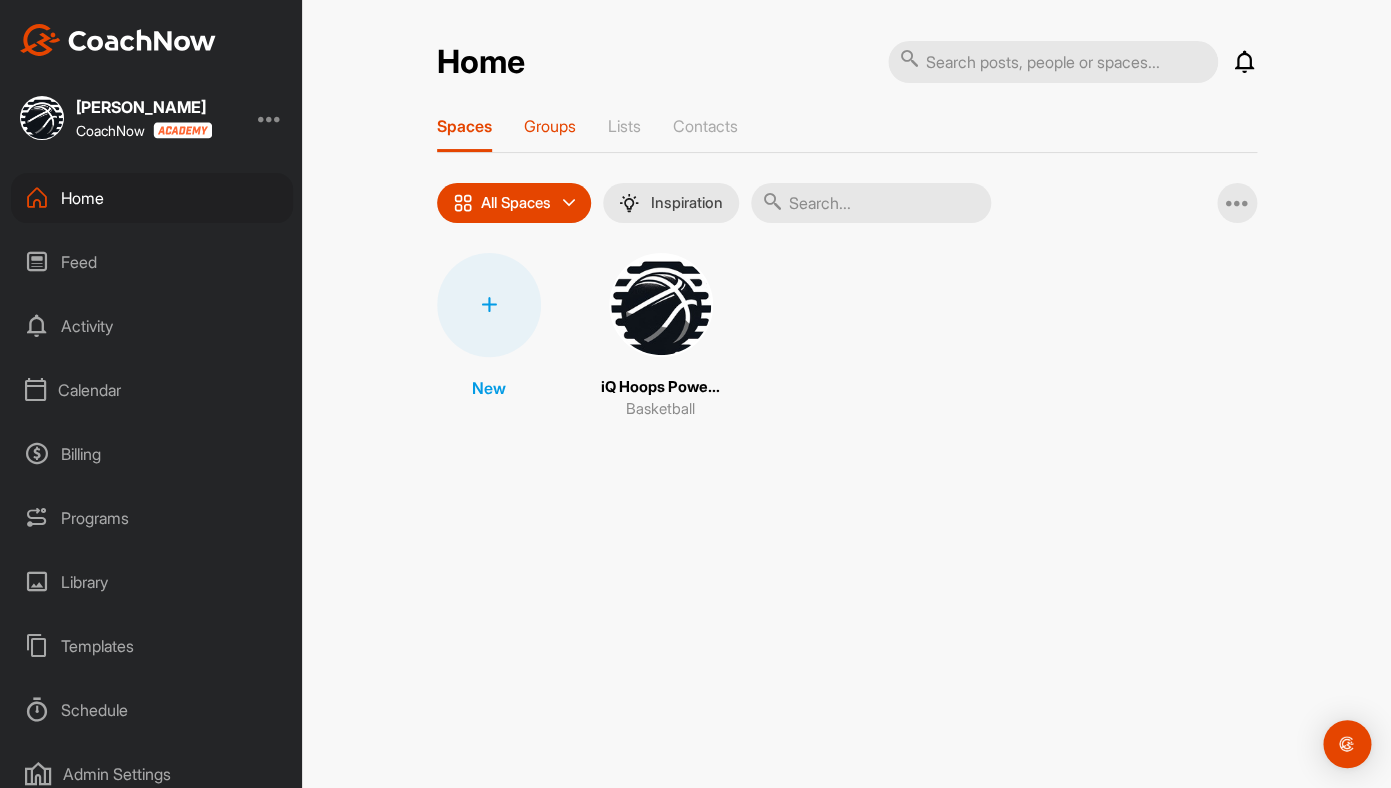 click on "Groups" at bounding box center (550, 126) 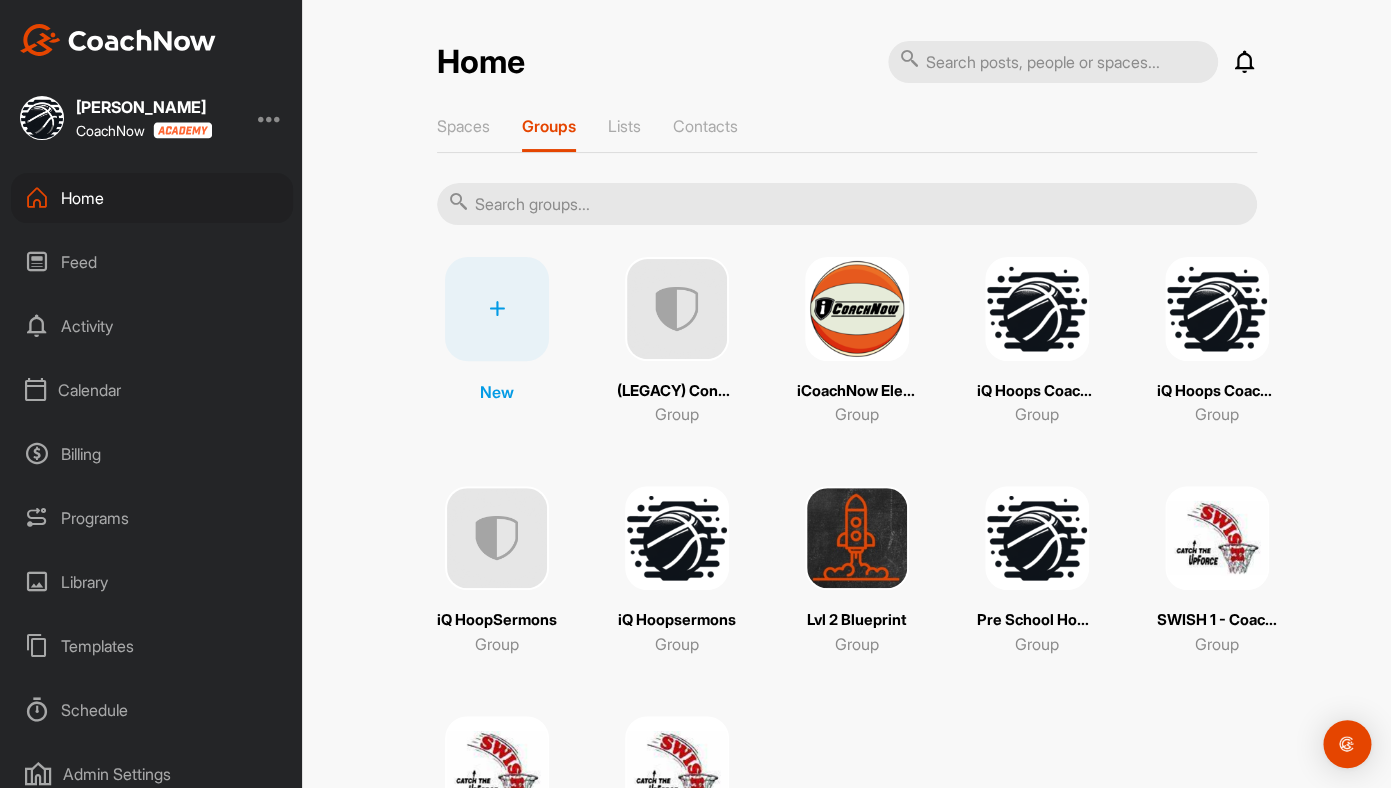 scroll, scrollTop: 163, scrollLeft: 0, axis: vertical 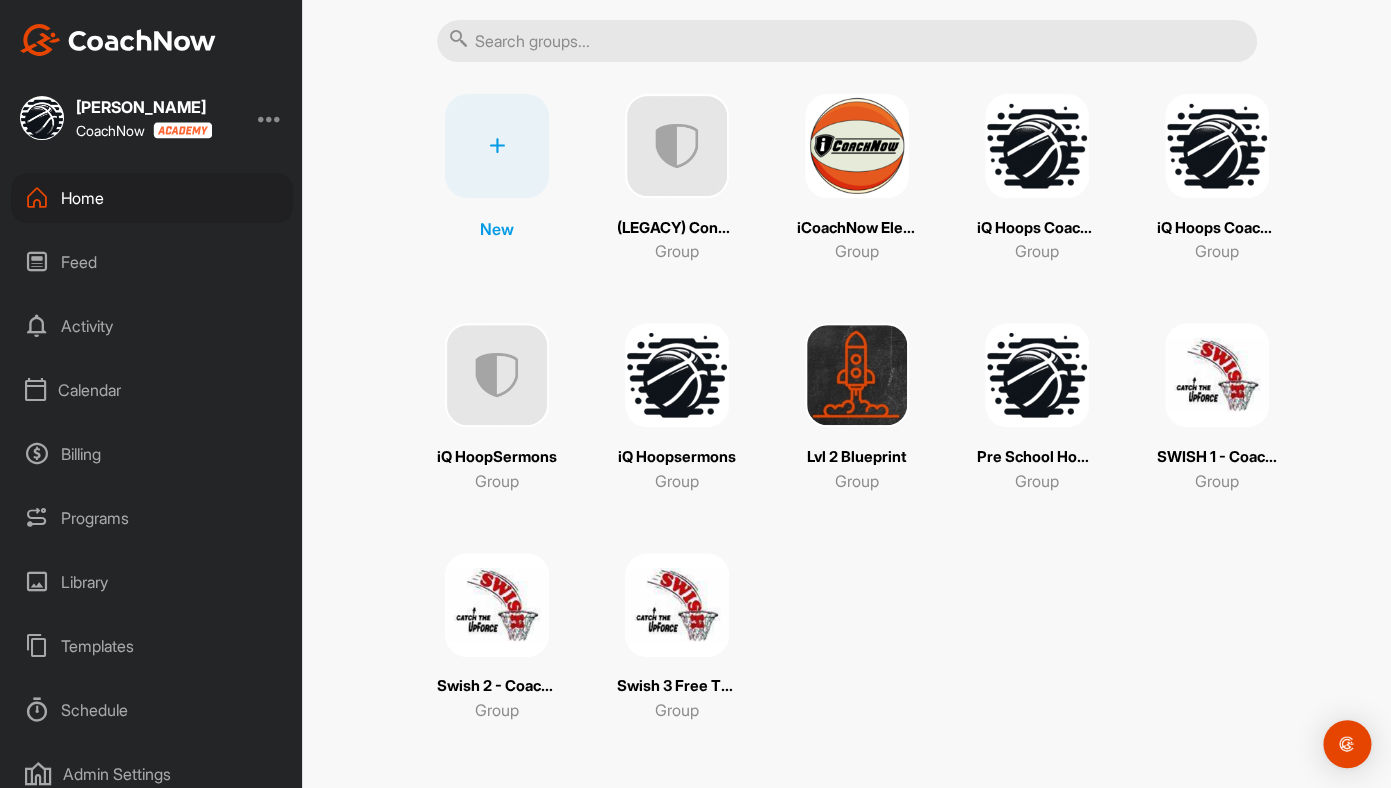 click at bounding box center [1217, 375] 